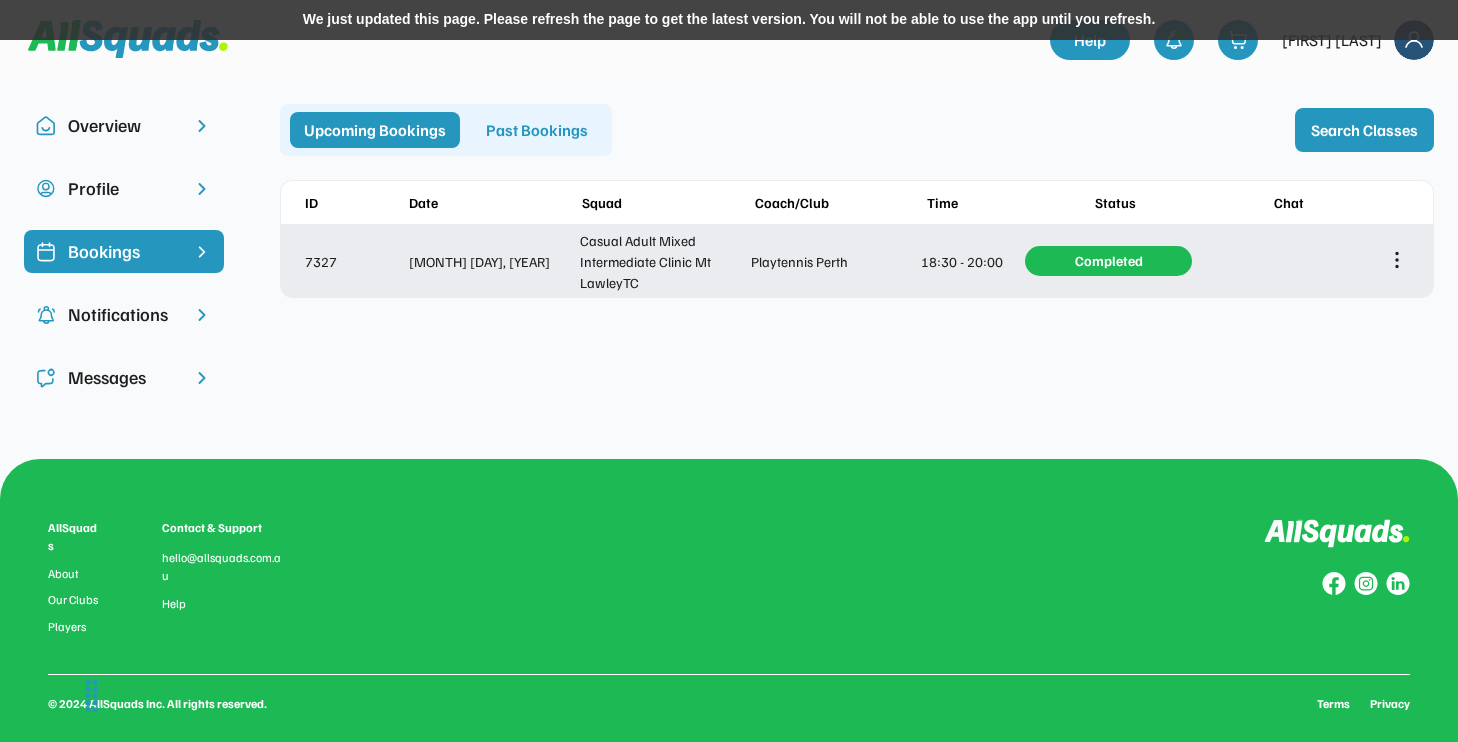 scroll, scrollTop: 0, scrollLeft: 0, axis: both 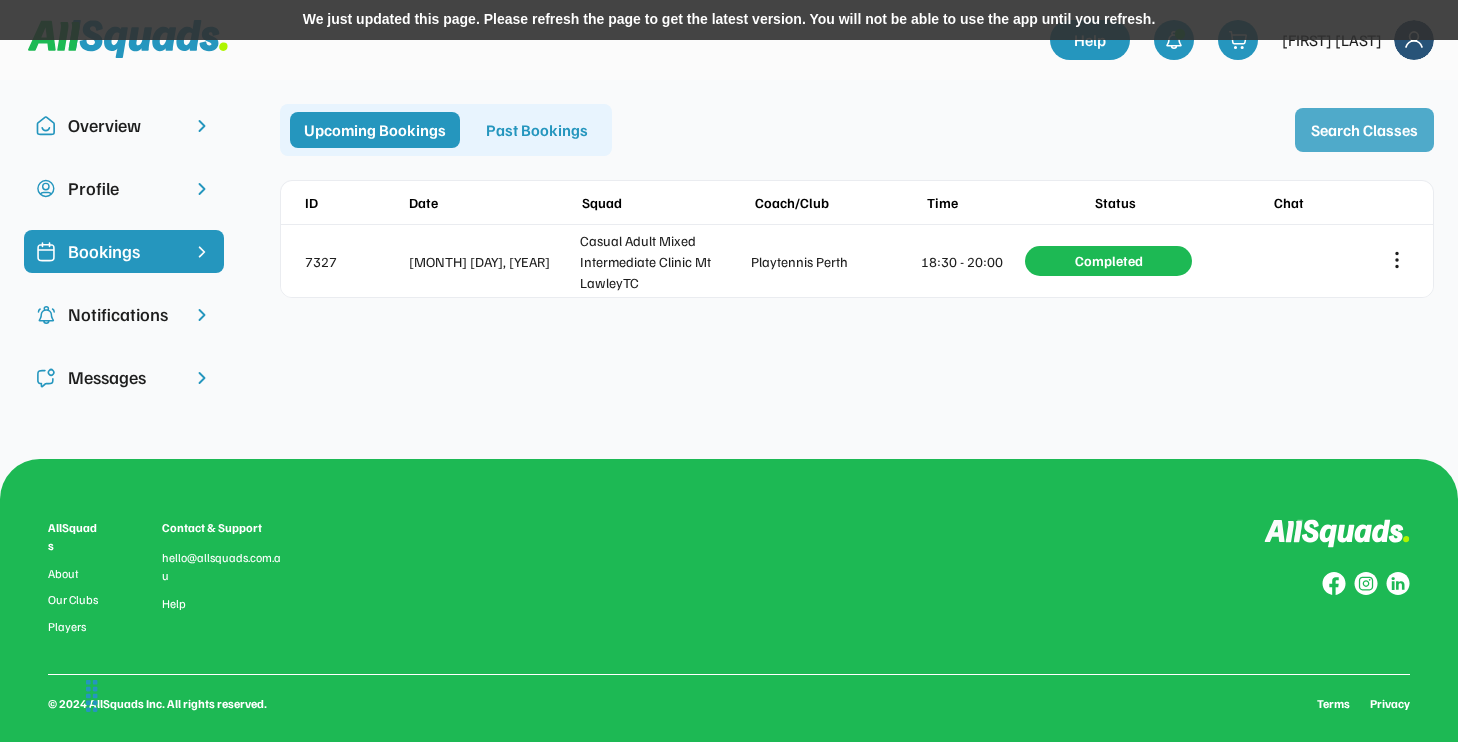 click on "Search Classes" at bounding box center (1364, 130) 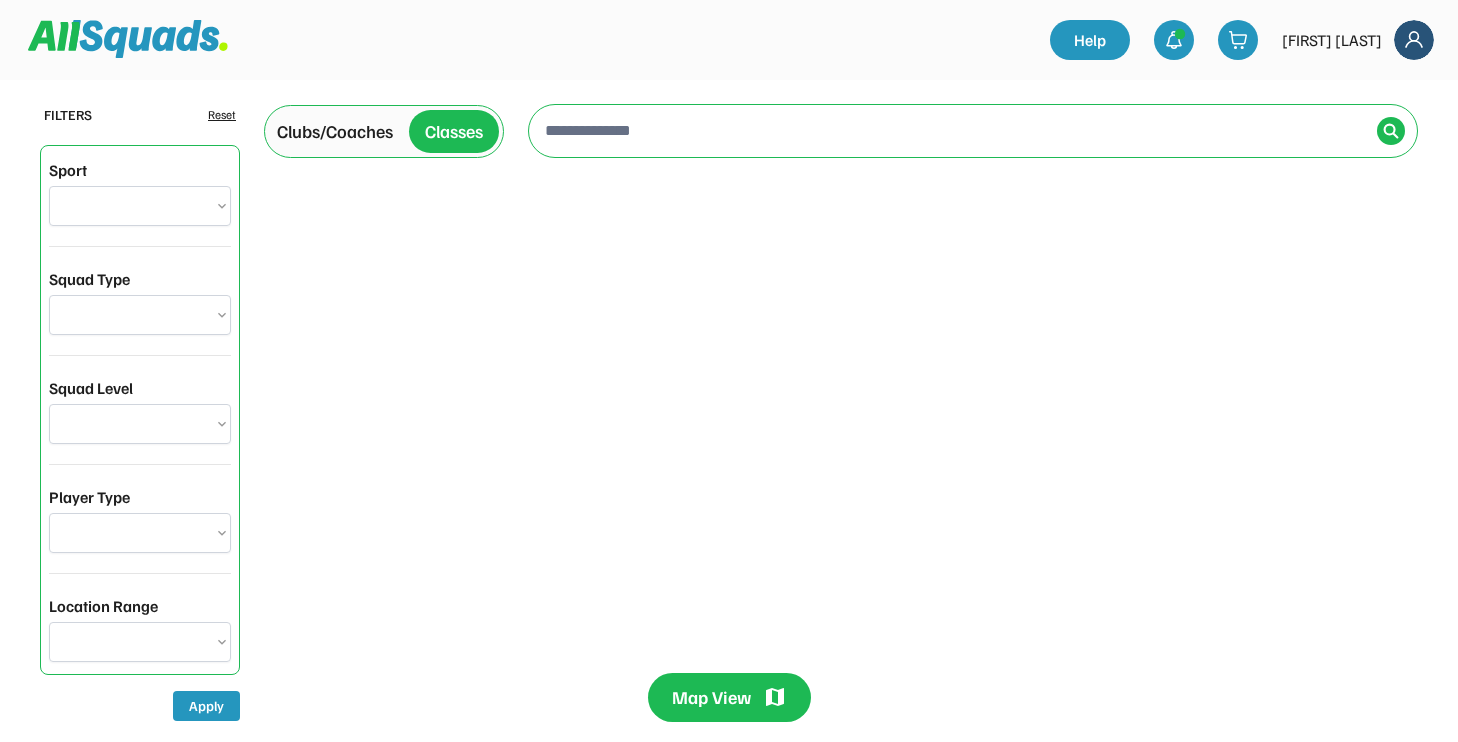scroll, scrollTop: 0, scrollLeft: 0, axis: both 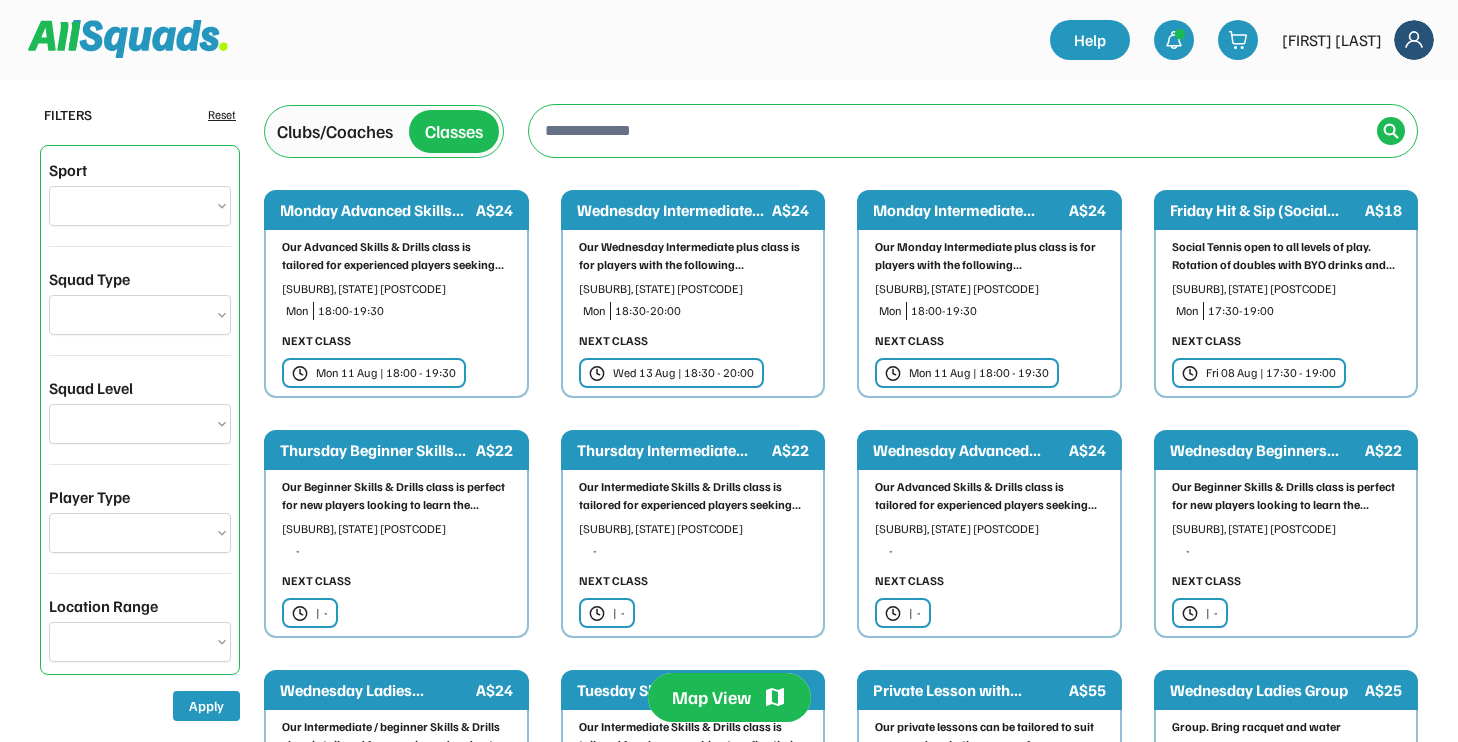 click at bounding box center [955, 130] 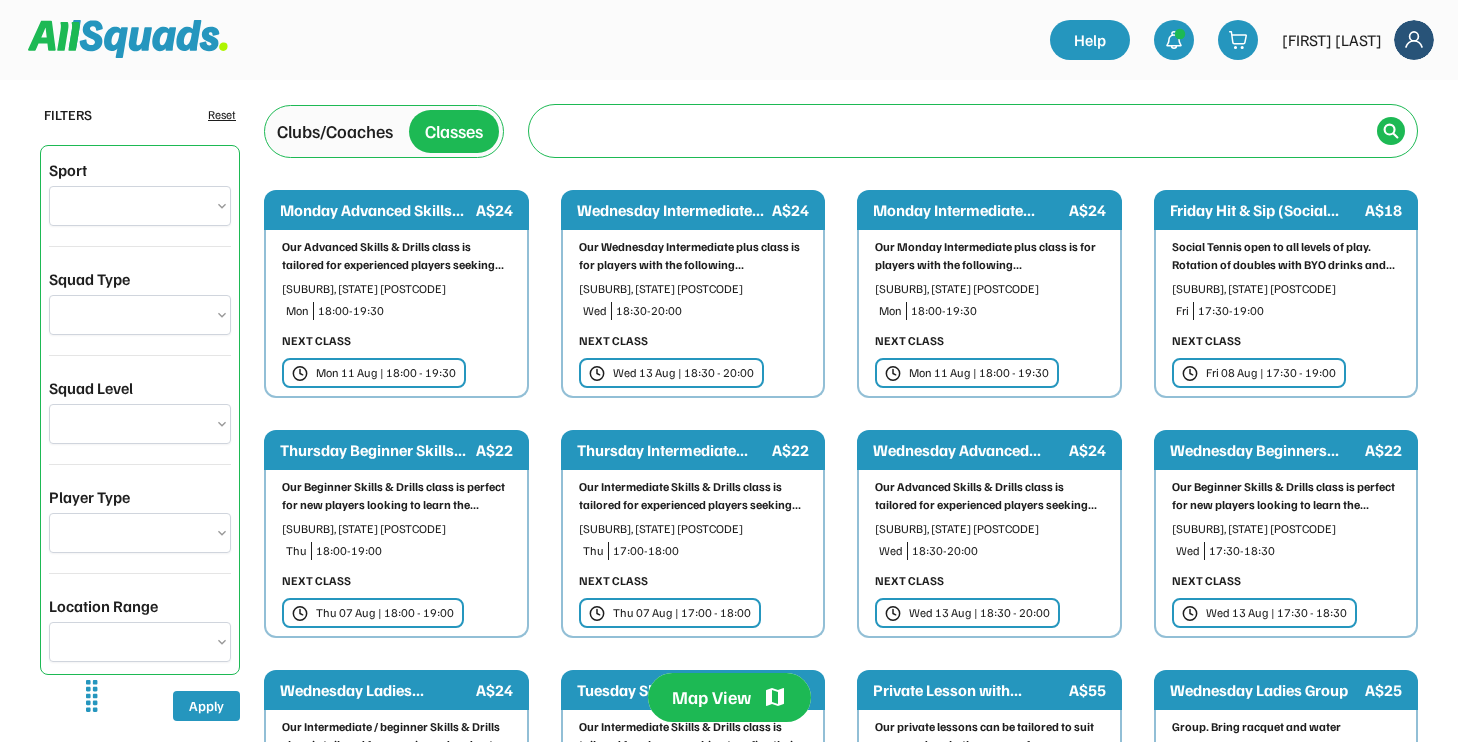 click at bounding box center (955, 130) 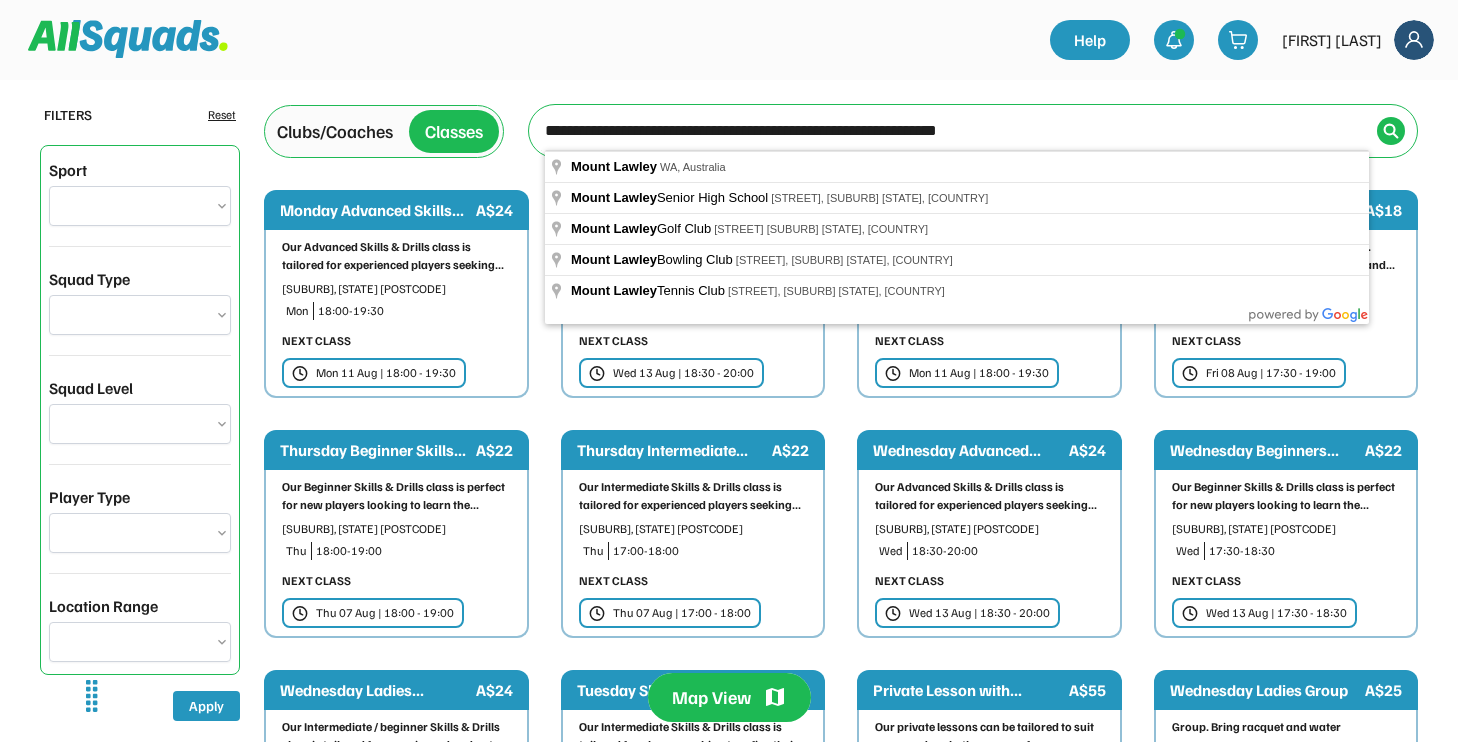 drag, startPoint x: 641, startPoint y: 165, endPoint x: 684, endPoint y: 291, distance: 133.13527 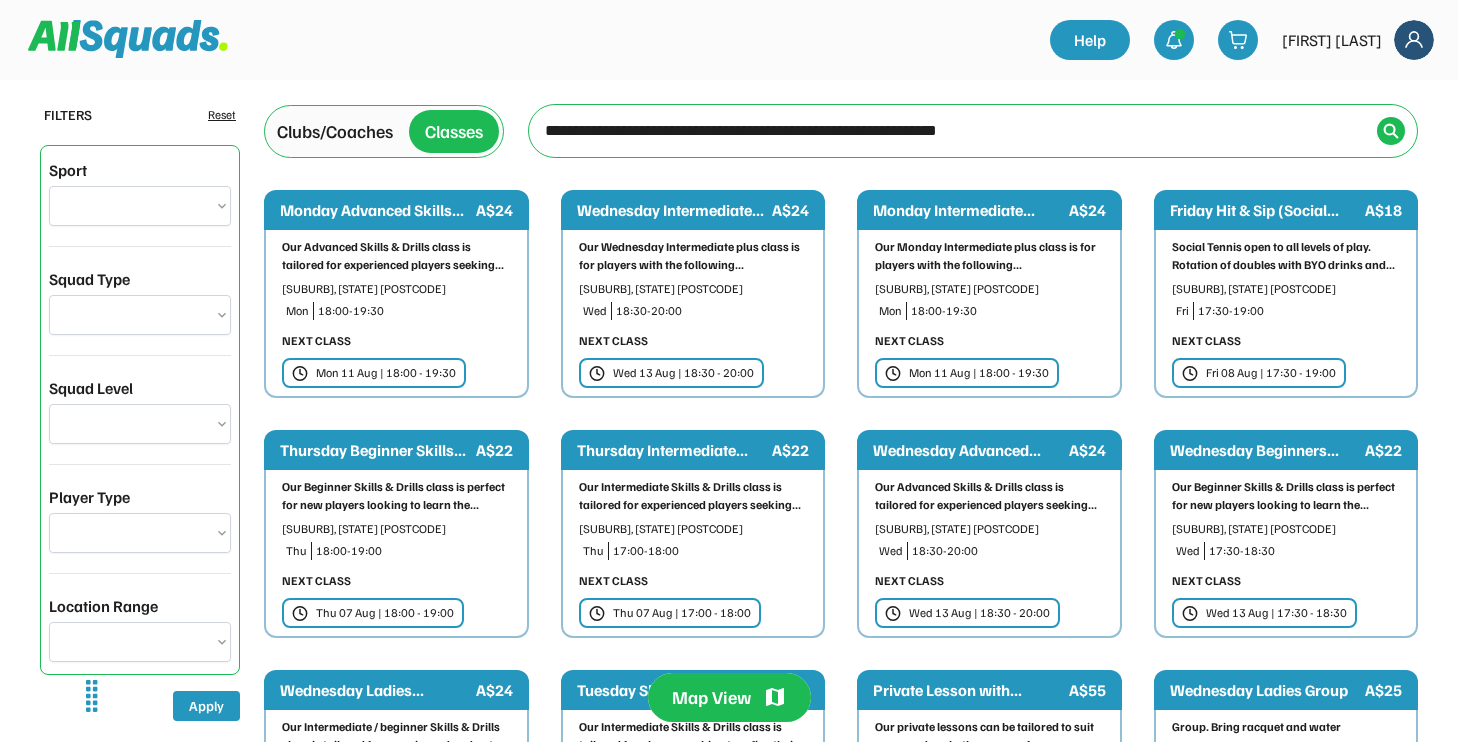 type on "**********" 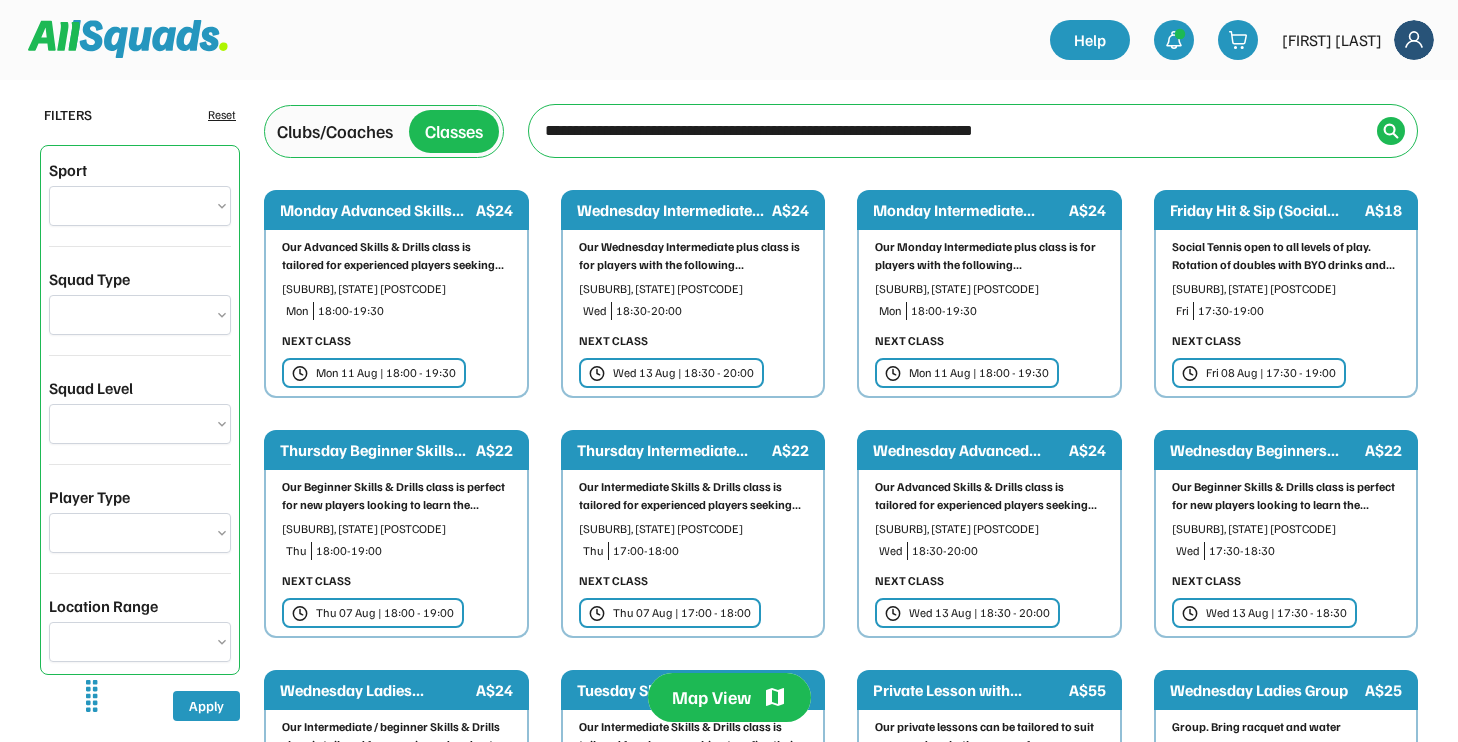 scroll, scrollTop: 0, scrollLeft: 0, axis: both 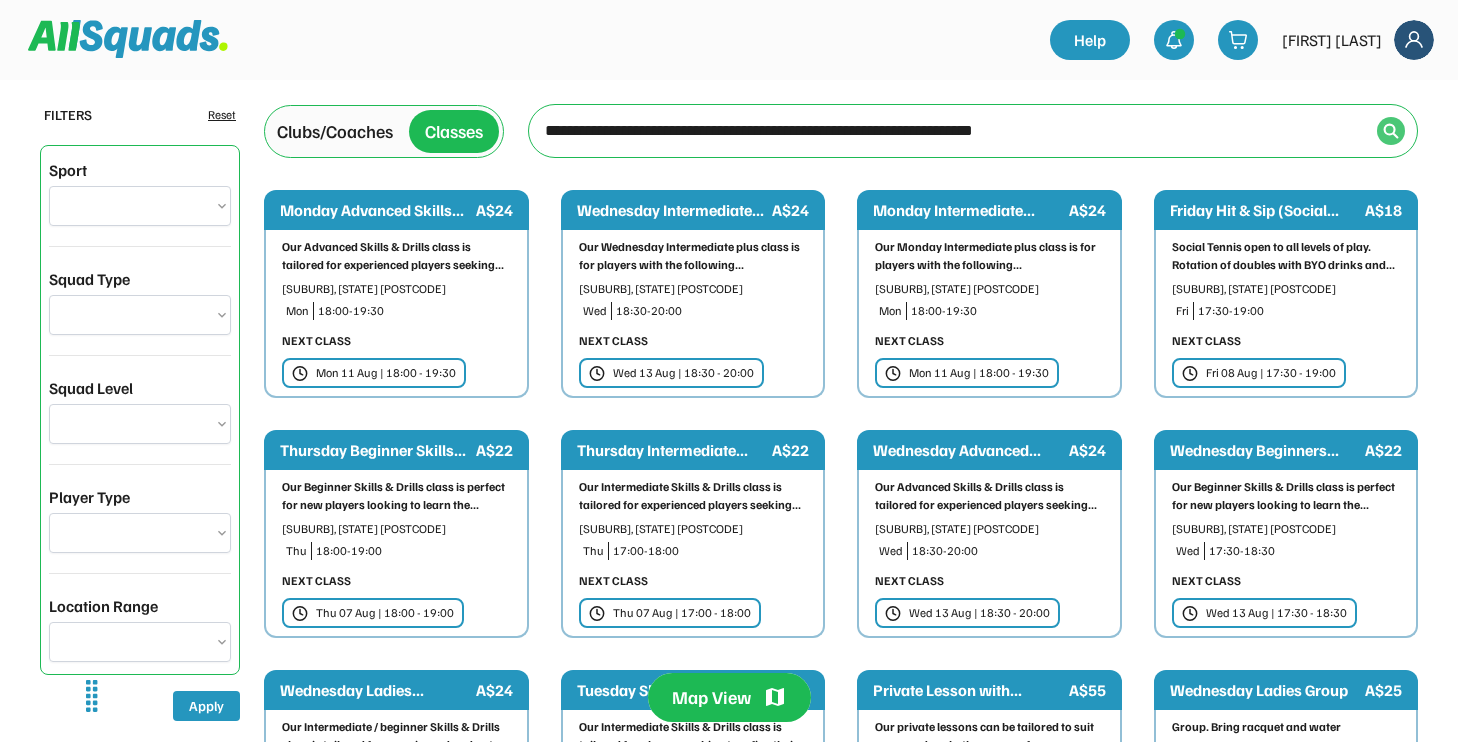 click at bounding box center (1391, 131) 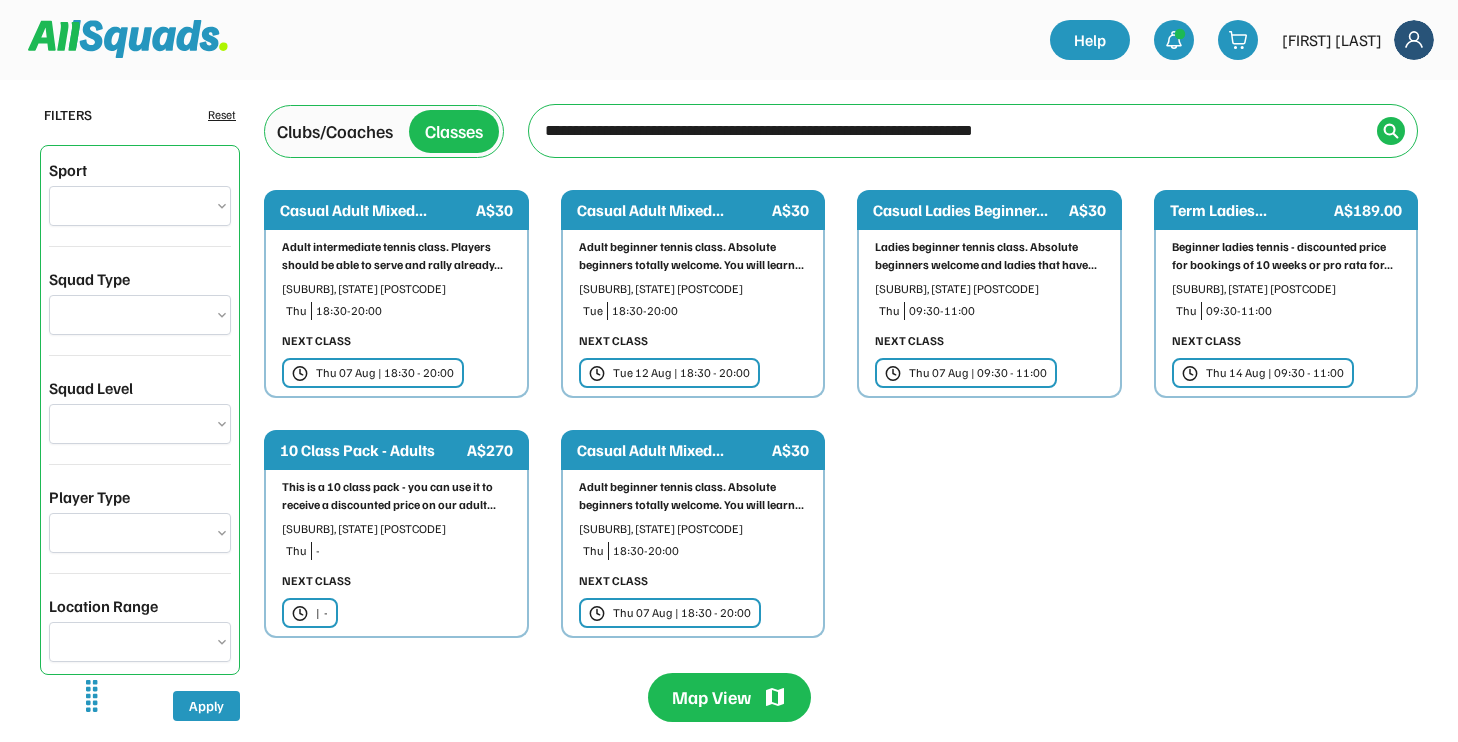 click on "Adult beginner tennis class. Absolute beginners totally welcome. You will learn..." at bounding box center (693, 496) 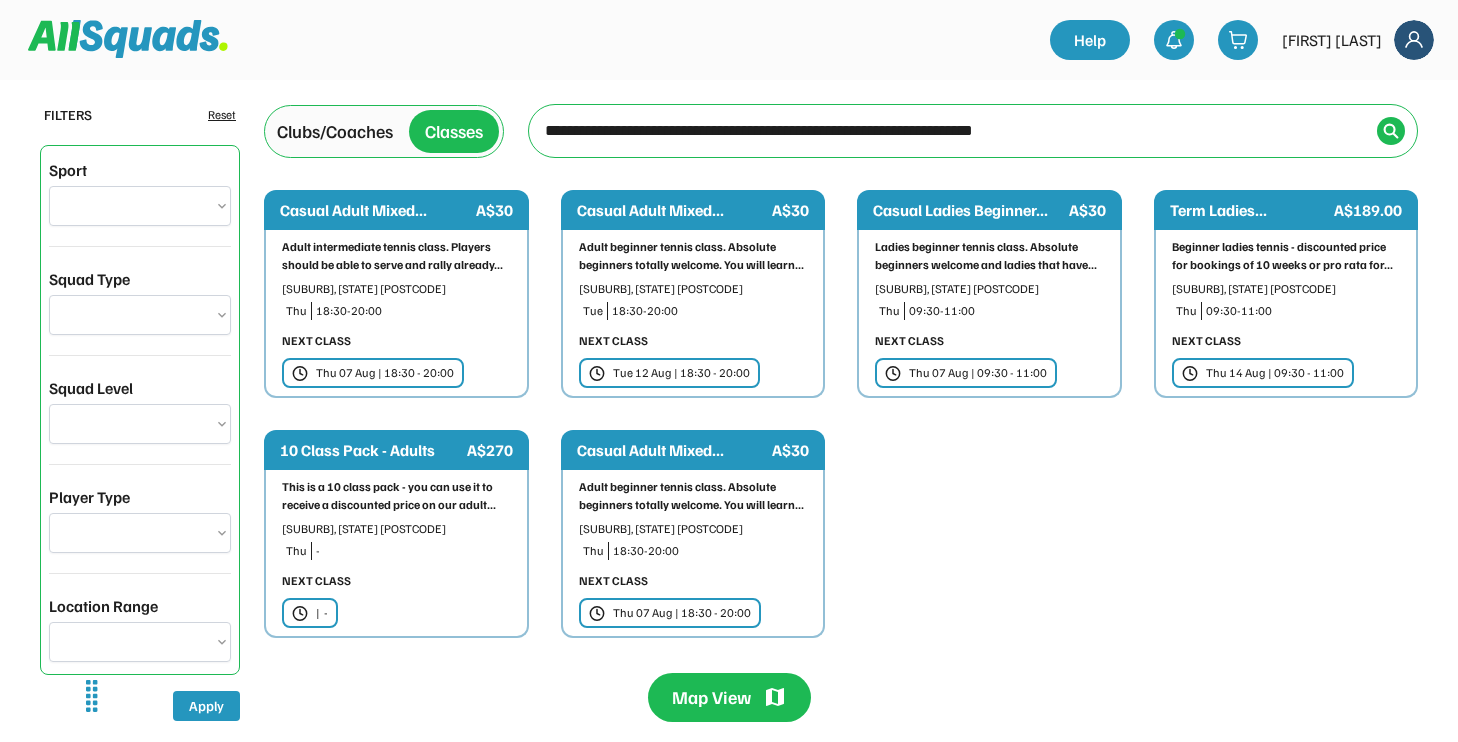 click on "18:30-20:00" at bounding box center (413, 311) 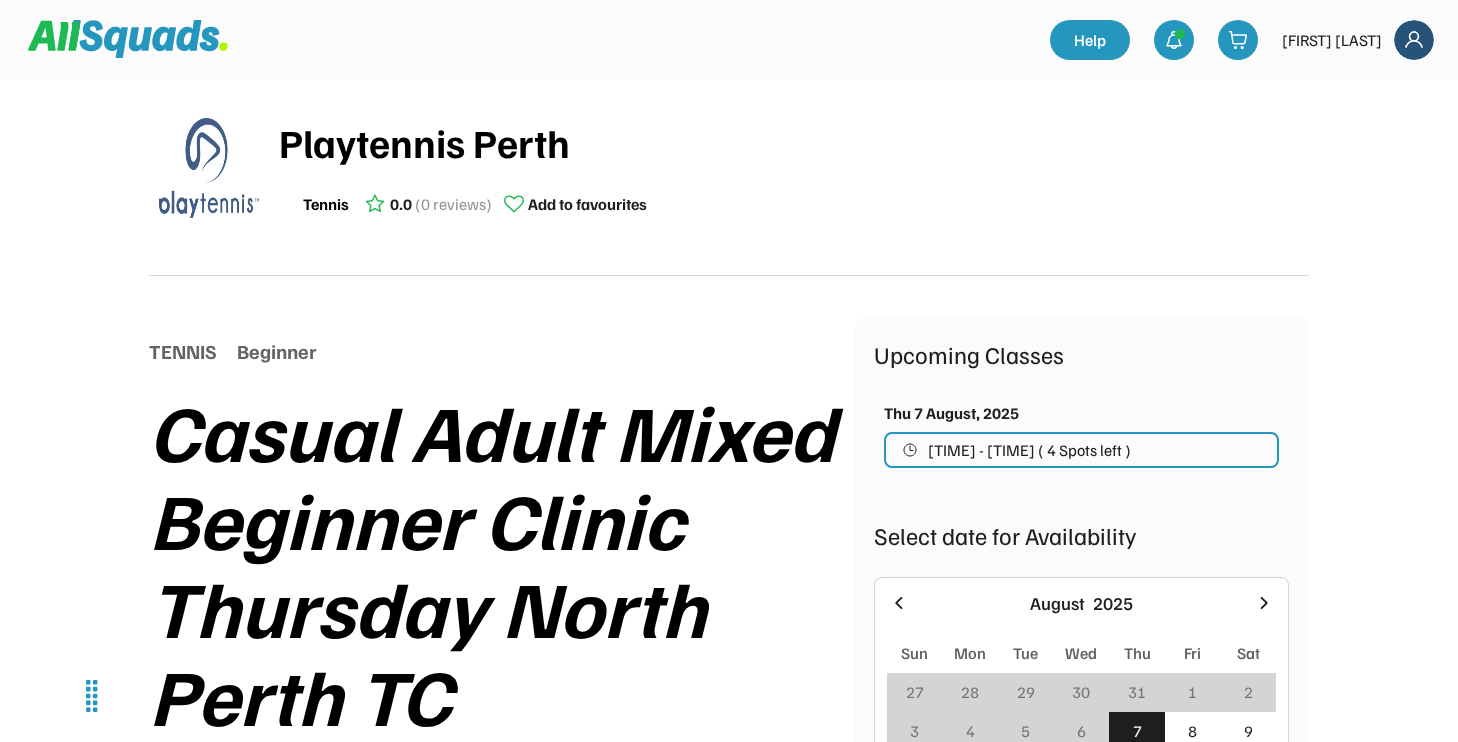 scroll, scrollTop: 0, scrollLeft: 0, axis: both 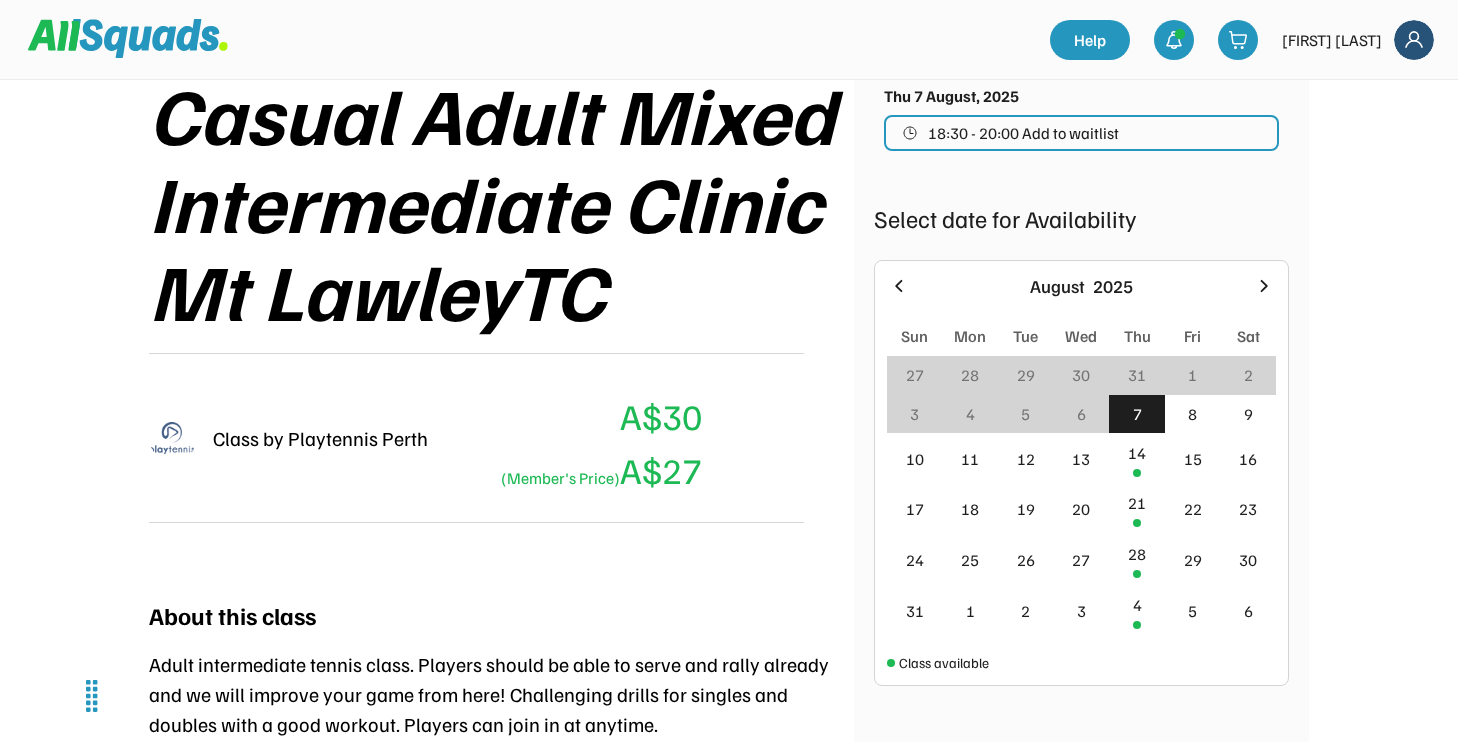 click on "18:30 -  20:00 Add to waitlist" at bounding box center (1081, 133) 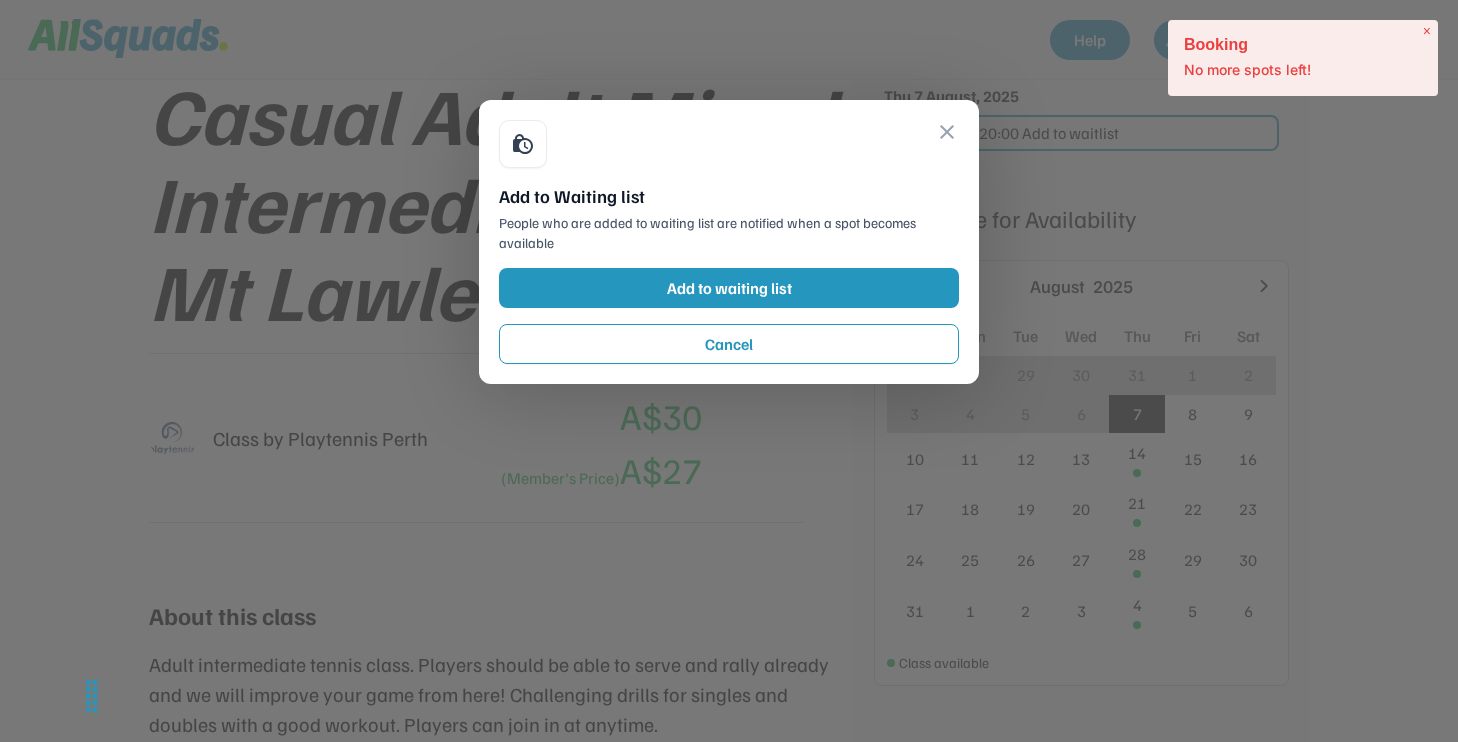 click on "close" at bounding box center (947, 132) 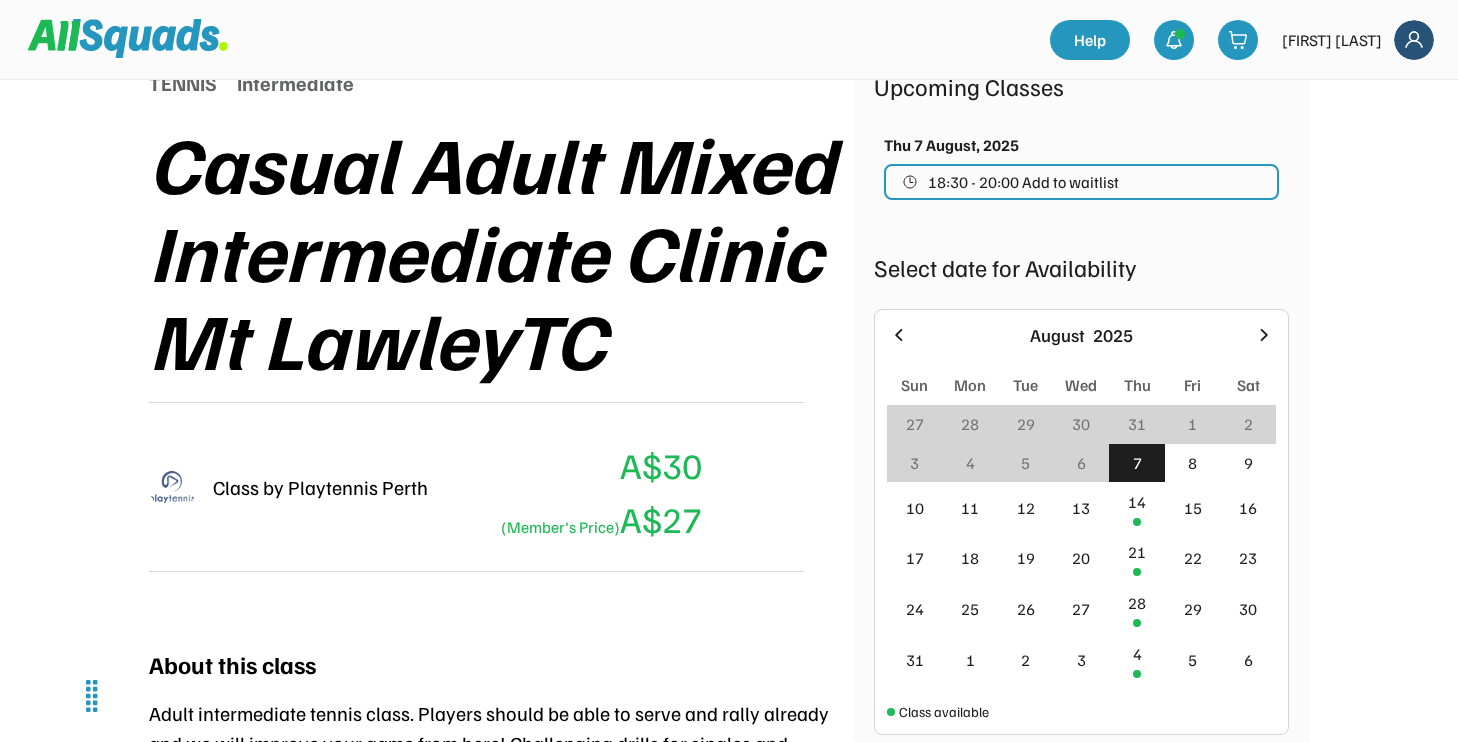 scroll, scrollTop: 259, scrollLeft: 0, axis: vertical 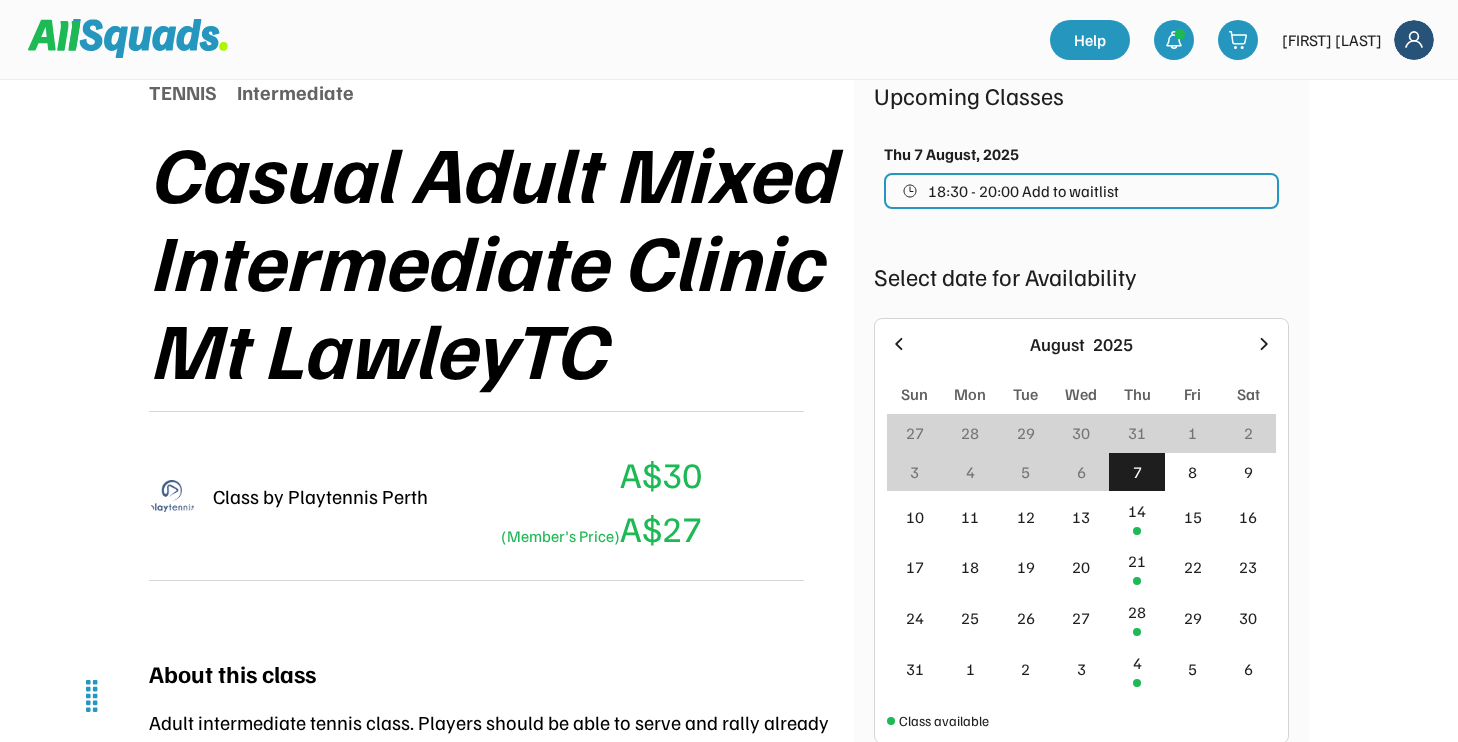 click on "18:30 -  20:00 Add to waitlist" at bounding box center (1023, 191) 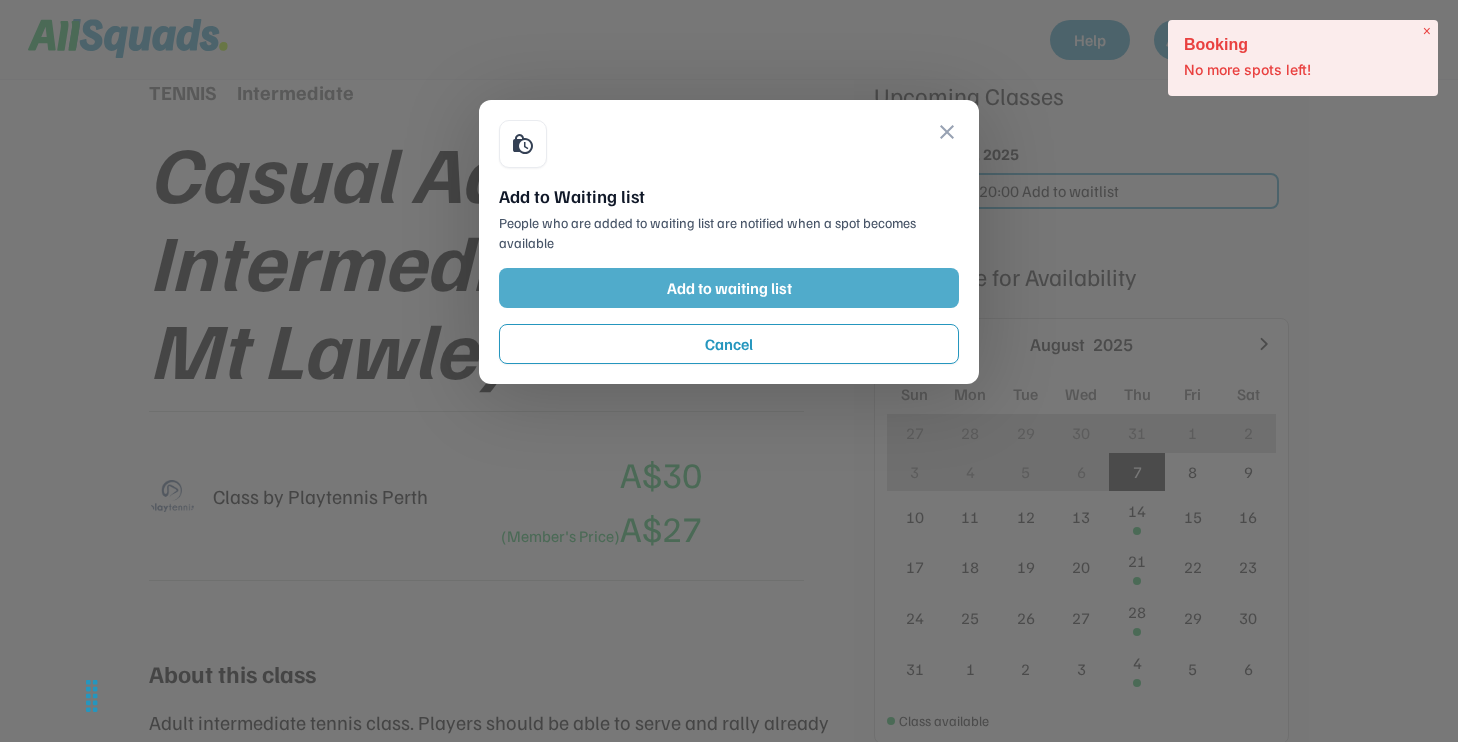 click on "Add to waiting list" at bounding box center (729, 288) 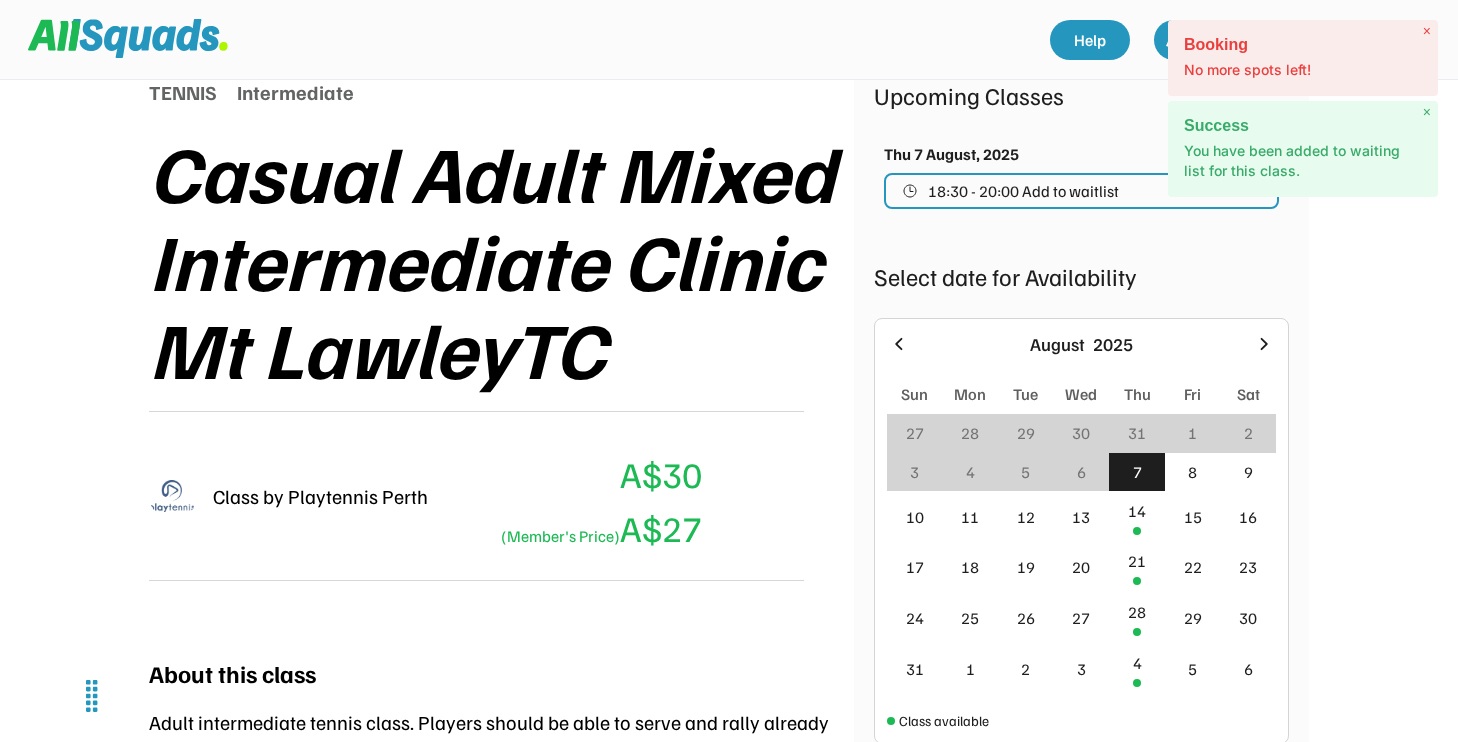 click on "Playtennis Perth Tennis 0.0 (0 reviews) Add to favourites TENNIS Intermediate Casual Adult Mixed Intermediate Clinic Mt LawleyTC Class by Playtennis Perth A$30   (Member's Price)   A$27 About this class  Adult intermediate tennis class. Players should be able to serve and rally already and we will improve your game from here! Challenging drills for singles and doubles with a good workout. Players can join in at anytime.  Inglewood Western Australia 0.0 (0 reviews) Add to favourites Upcoming Classes Thu 7 August, 2025 18:30 -  20:00 Add to waitlist Select date for Availability  August  2025 Sun Mon Tue Wed Thu Fri Sat 27 28 29 30 31 1 2 3 4 5 6 7 8 9 10 11 12 13 14 15 16 17 18 19 20 21 22 23 24 25 26 27 28 29 30 31 1 2 3 4 5 6 Class available Selected date Casual Adult Mixed Intermediate Clinic Mt LawleyTC 18:30 -  20:00 Add to waitlist" 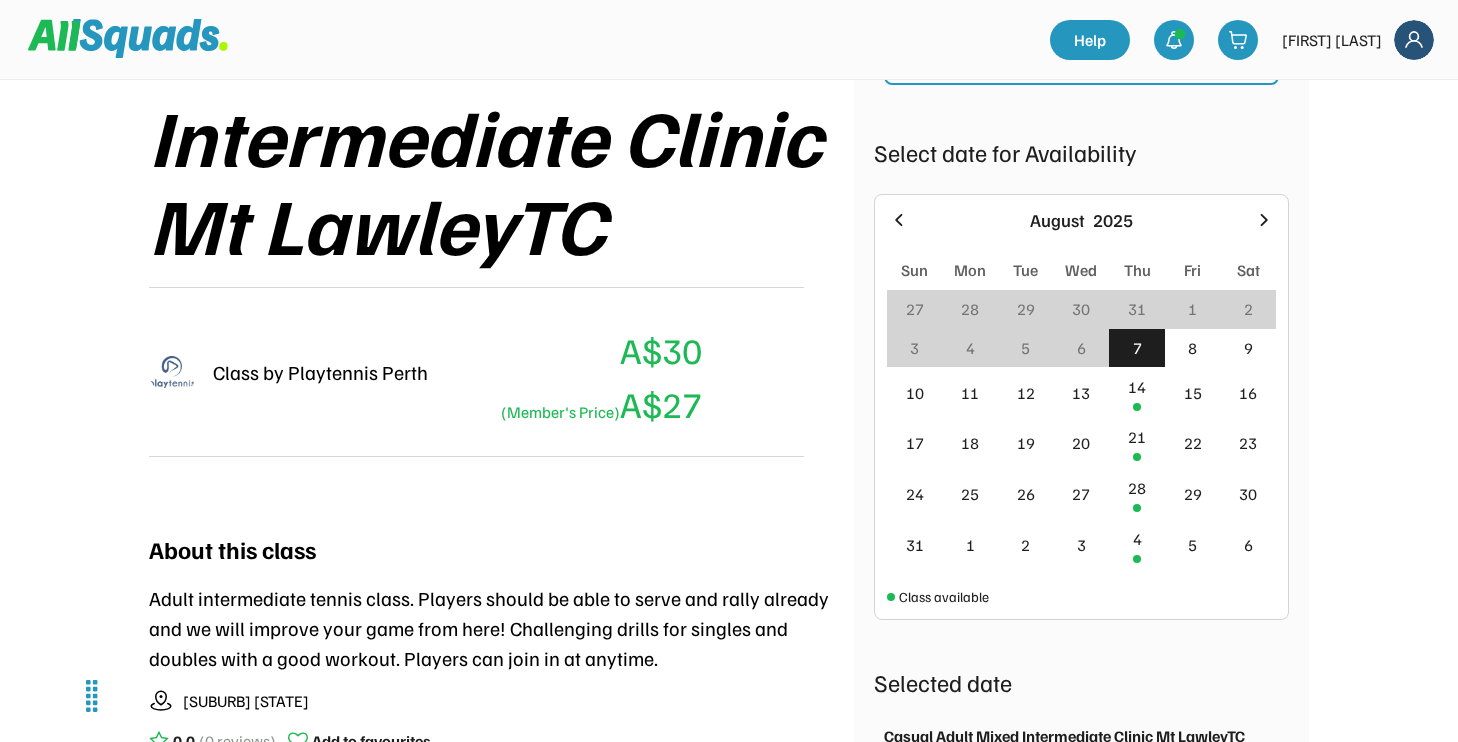 scroll, scrollTop: 379, scrollLeft: 0, axis: vertical 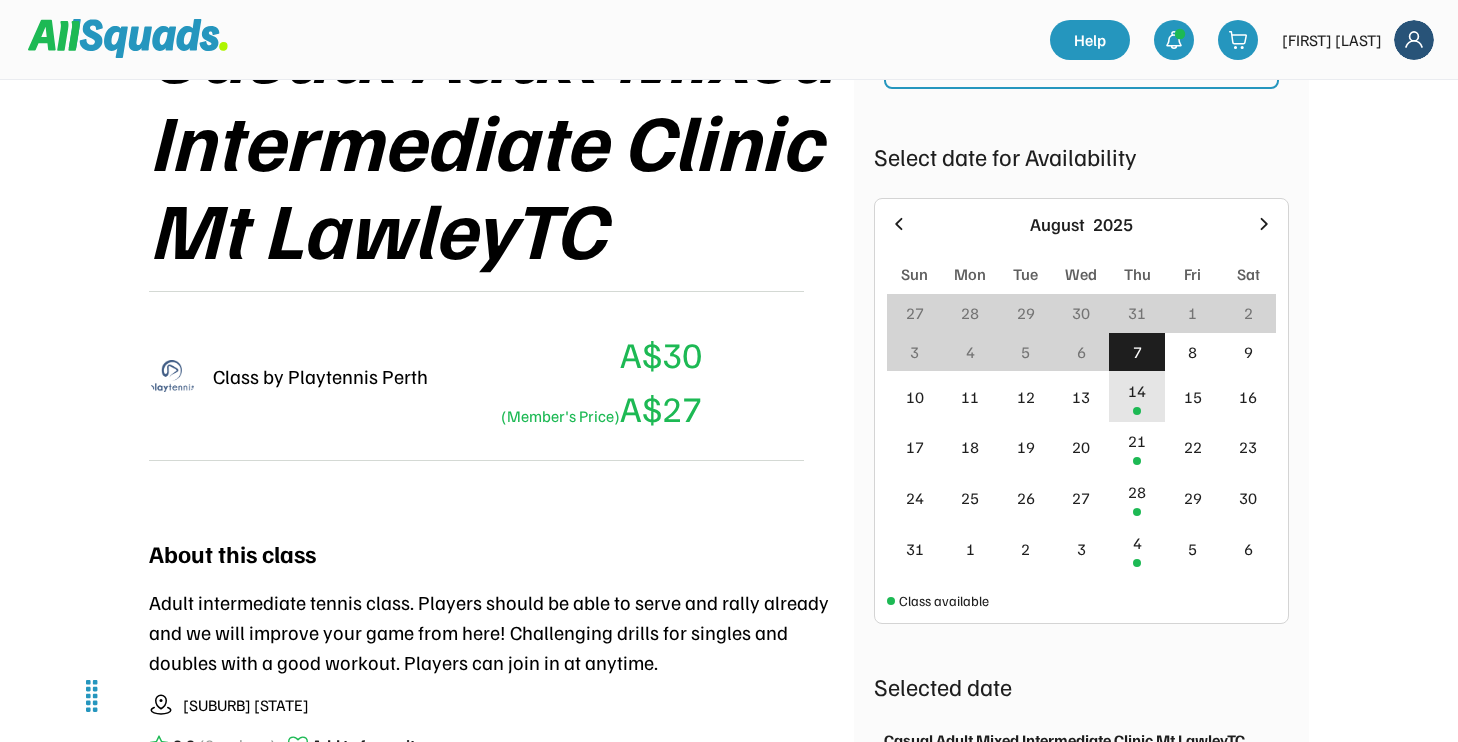 click on "14" at bounding box center [1137, 396] 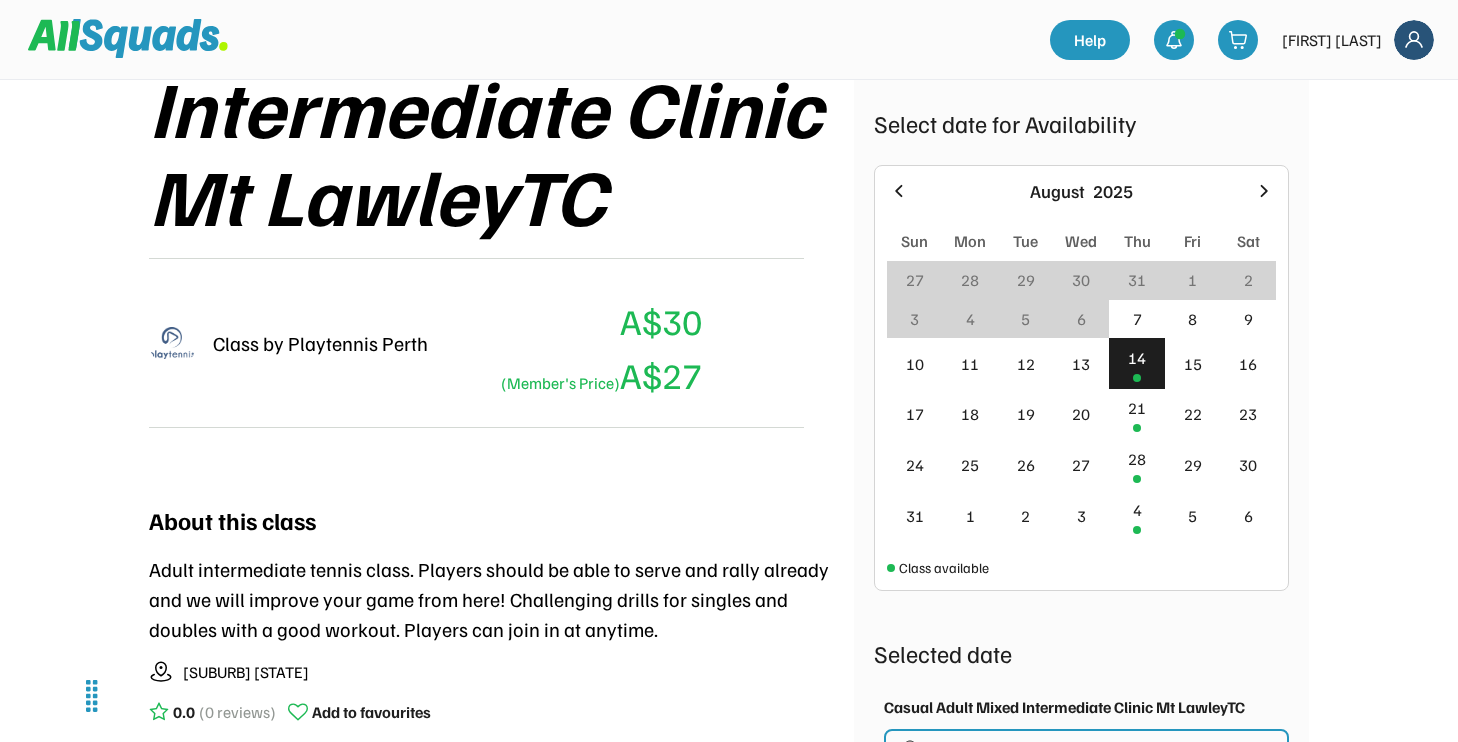 scroll, scrollTop: 400, scrollLeft: 0, axis: vertical 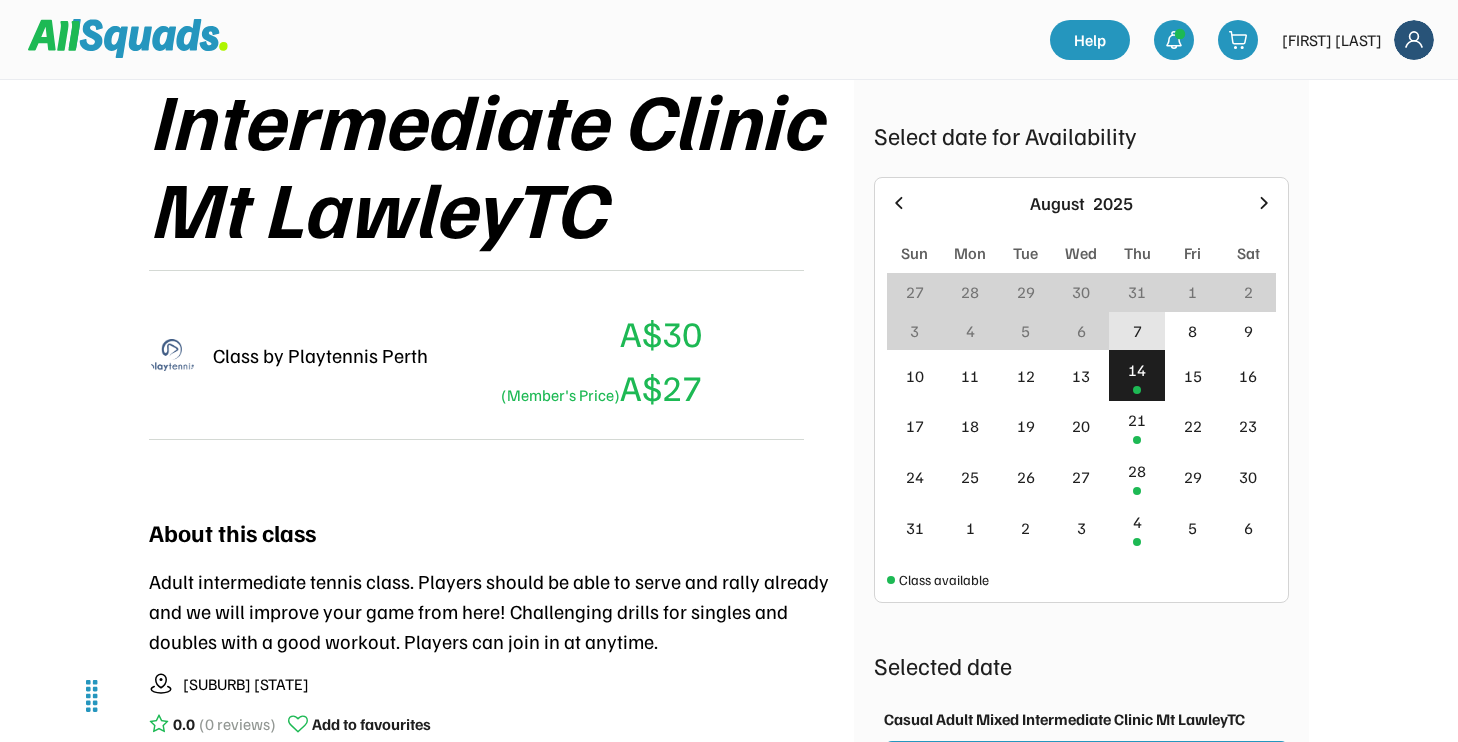 click on "7" at bounding box center [1137, 331] 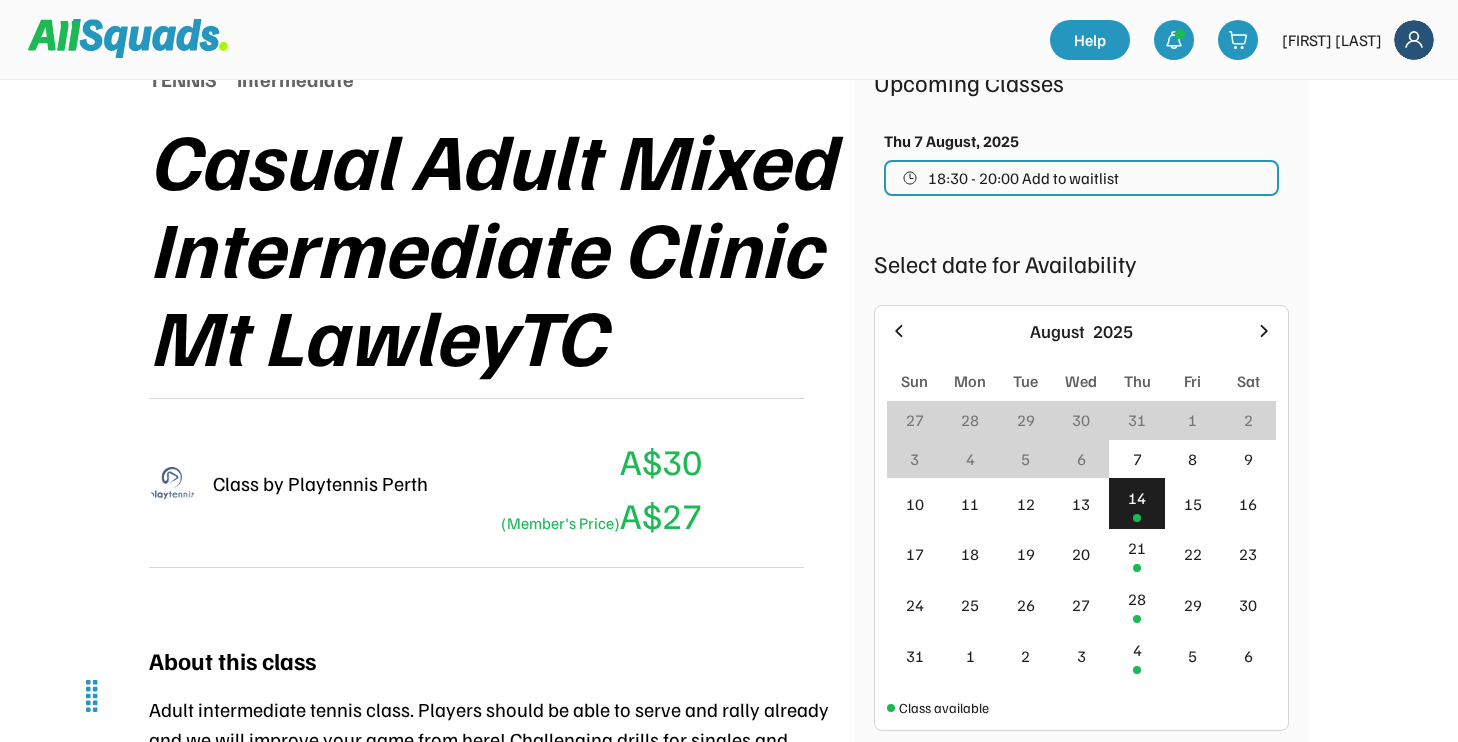 scroll, scrollTop: 279, scrollLeft: 0, axis: vertical 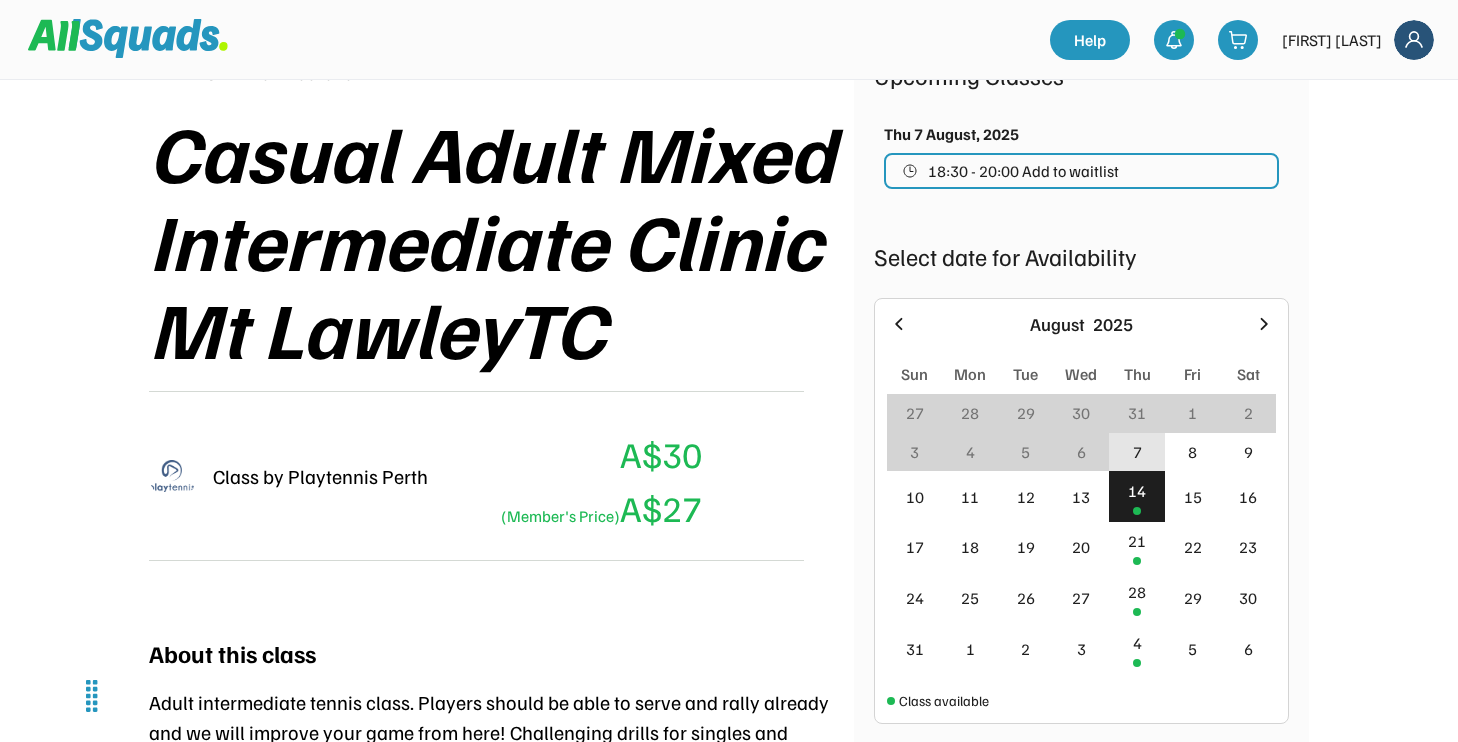 click on "7" at bounding box center (1137, 452) 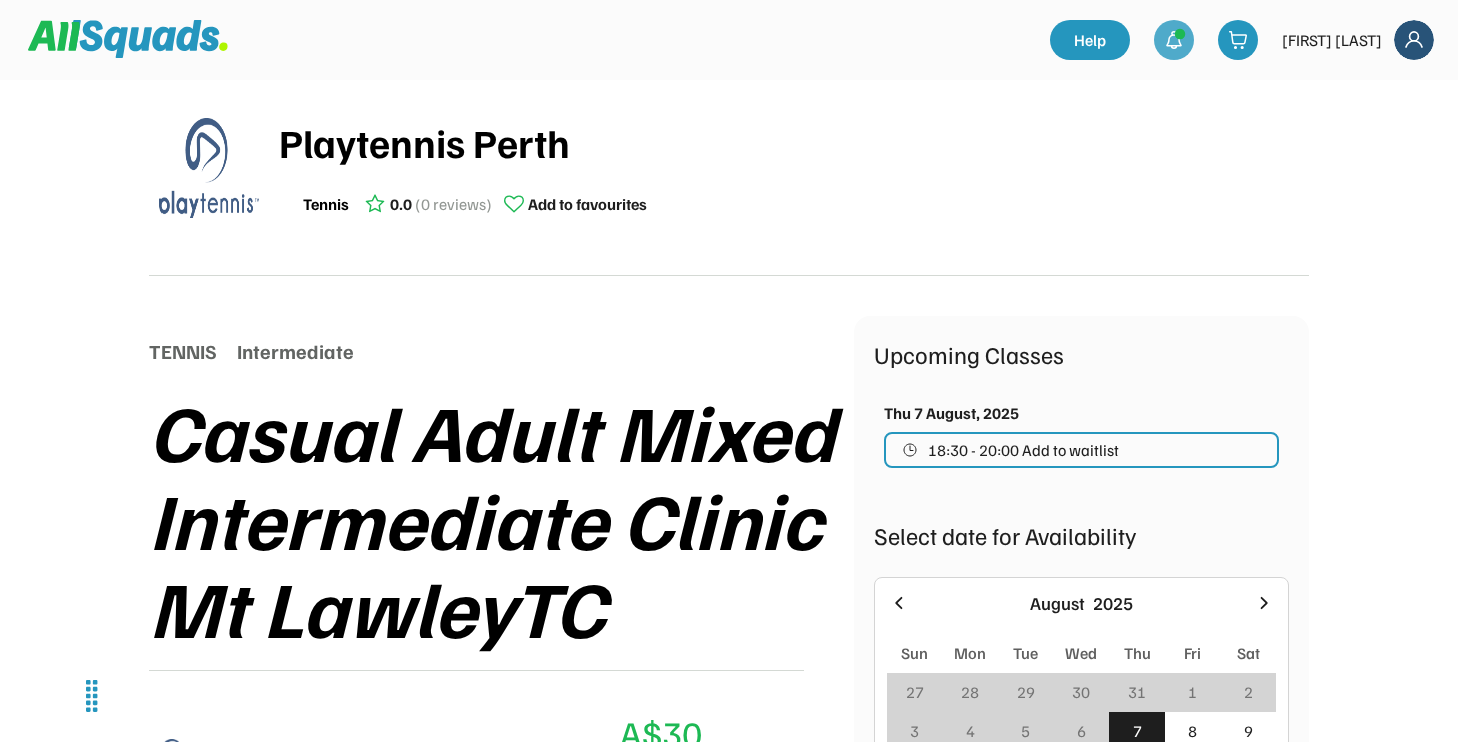 scroll, scrollTop: 0, scrollLeft: 0, axis: both 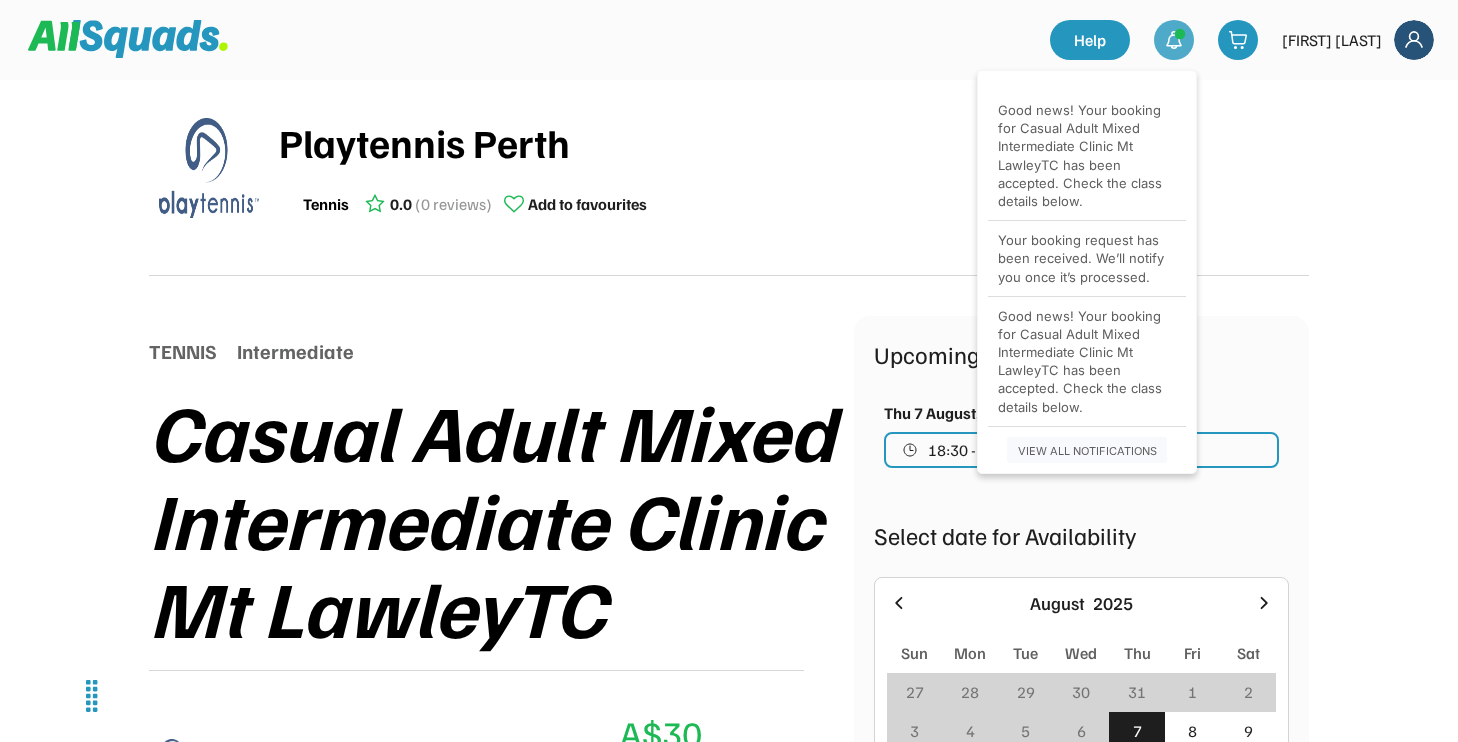 click on "Good news! Your booking for Casual Adult Mixed Intermediate Clinic Mt LawleyTC has been accepted. Check the class details below." at bounding box center [1087, 155] 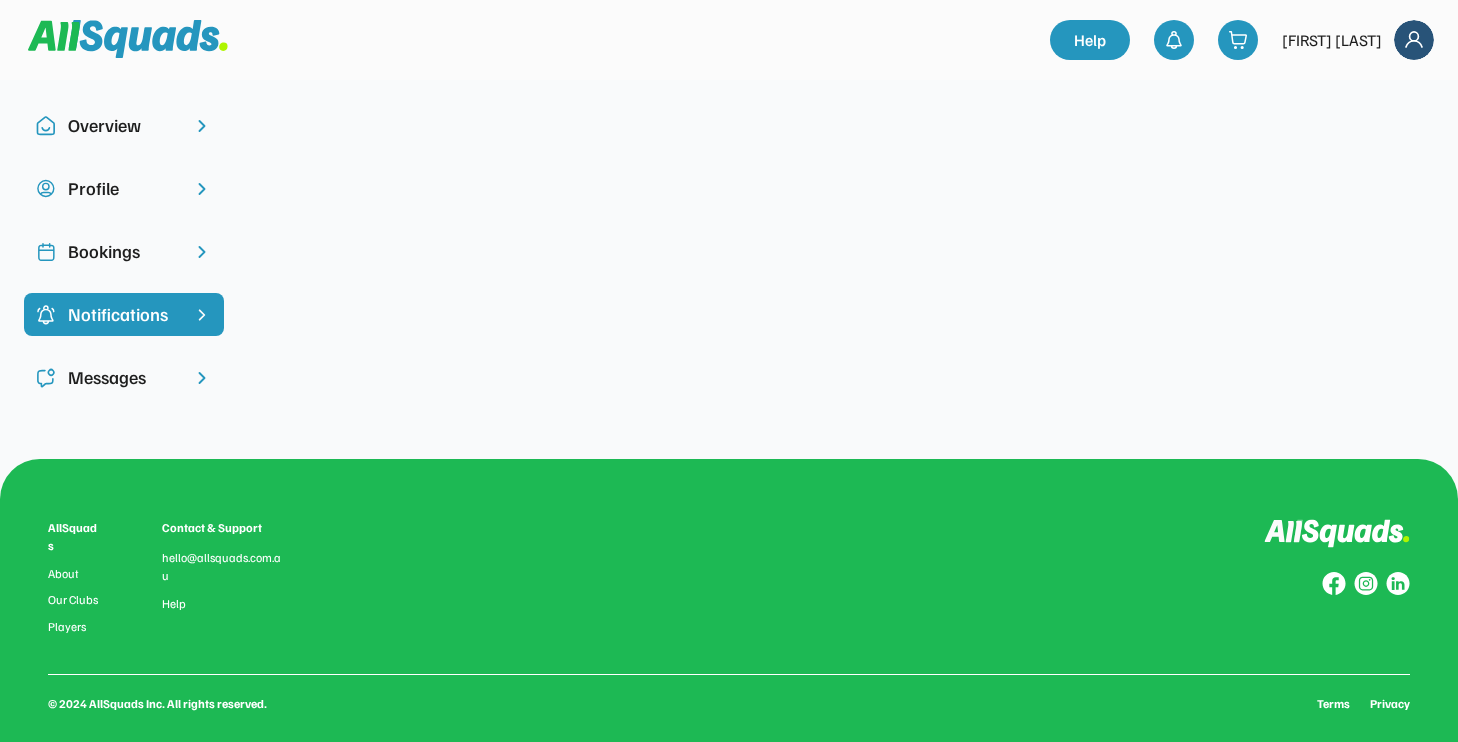 scroll, scrollTop: 0, scrollLeft: 0, axis: both 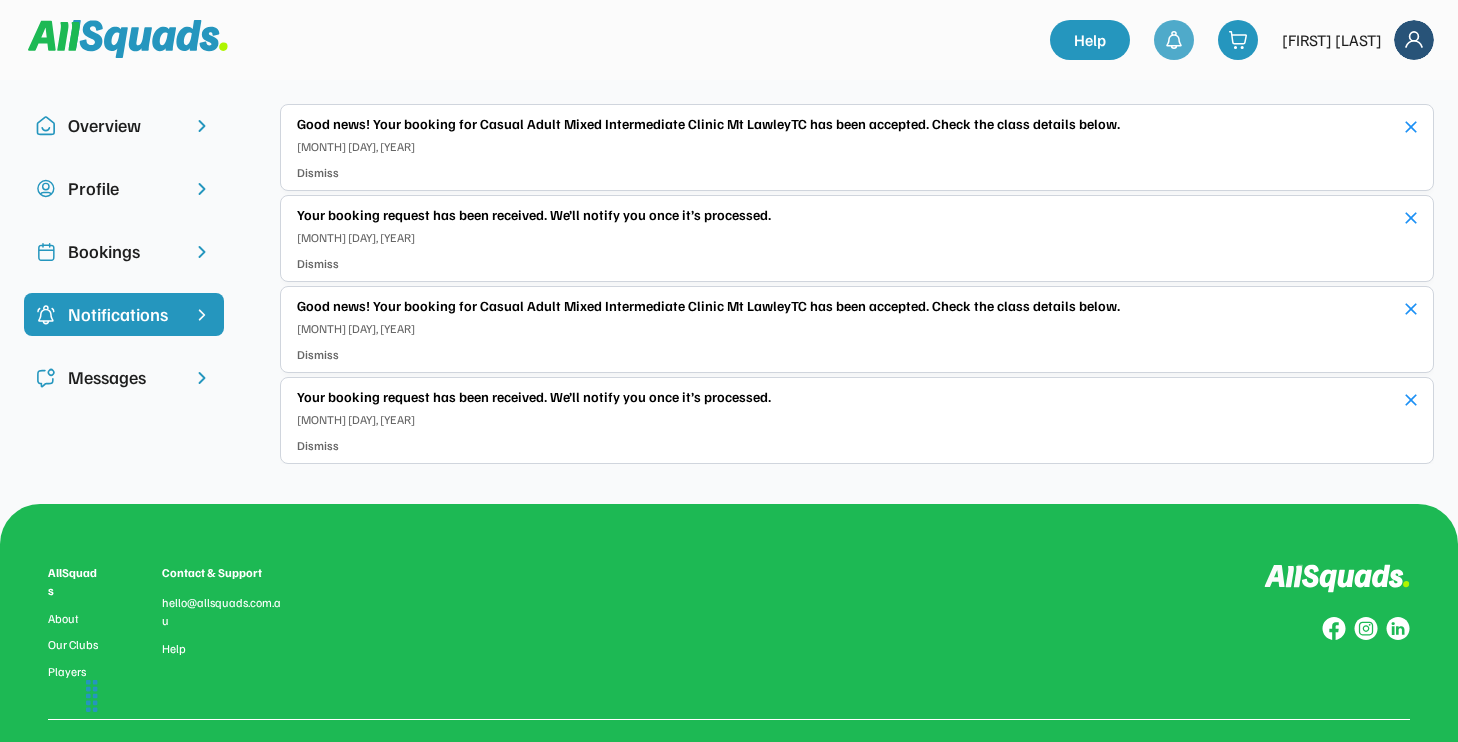 click at bounding box center (1174, 40) 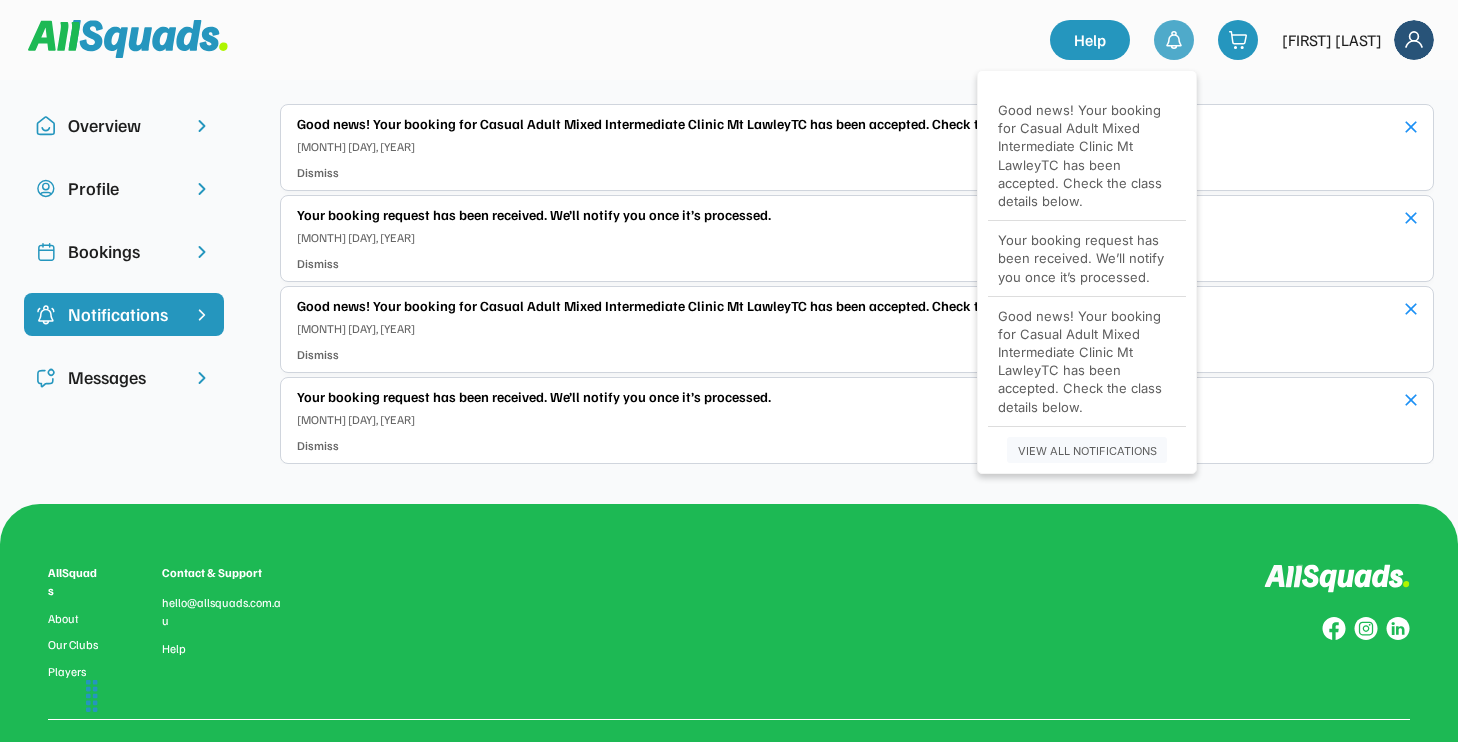 click at bounding box center (1174, 40) 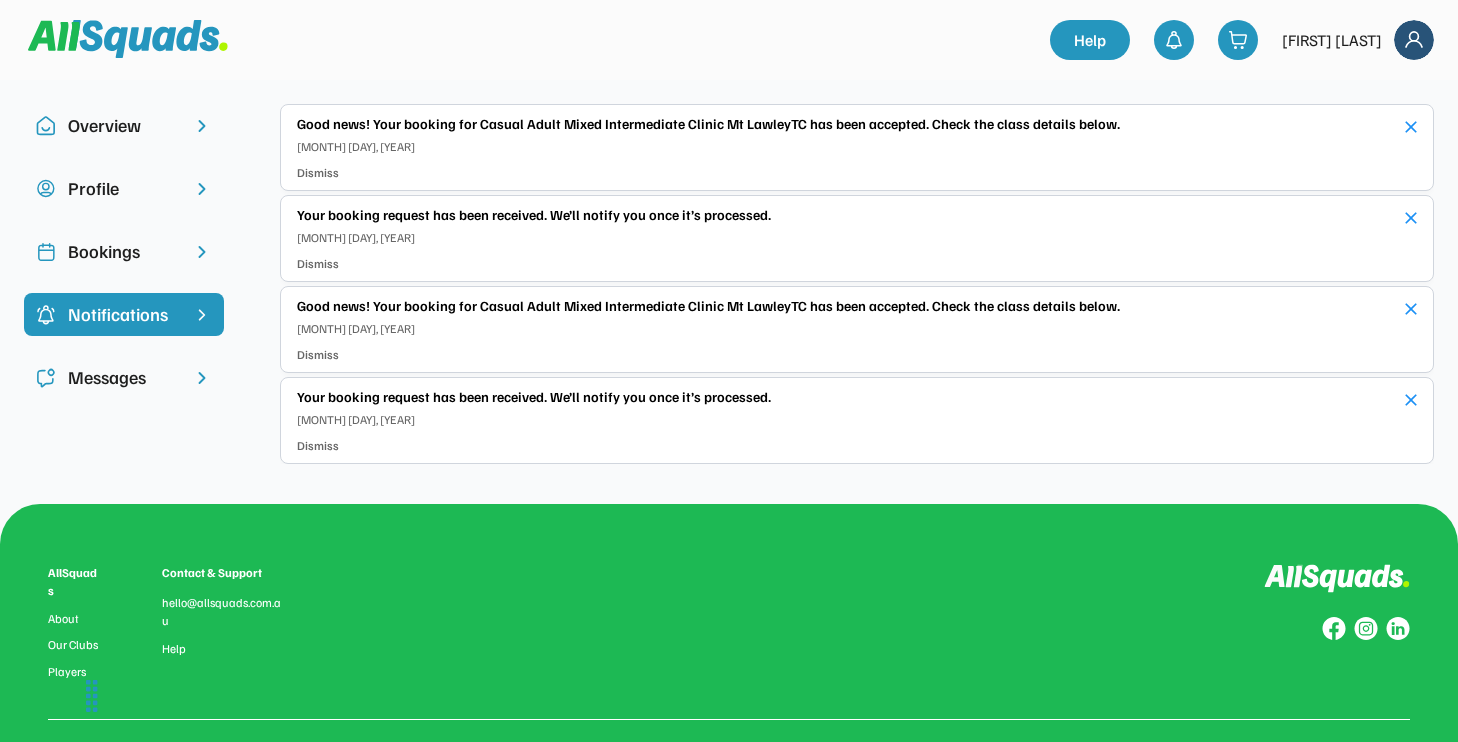 scroll, scrollTop: 0, scrollLeft: 0, axis: both 